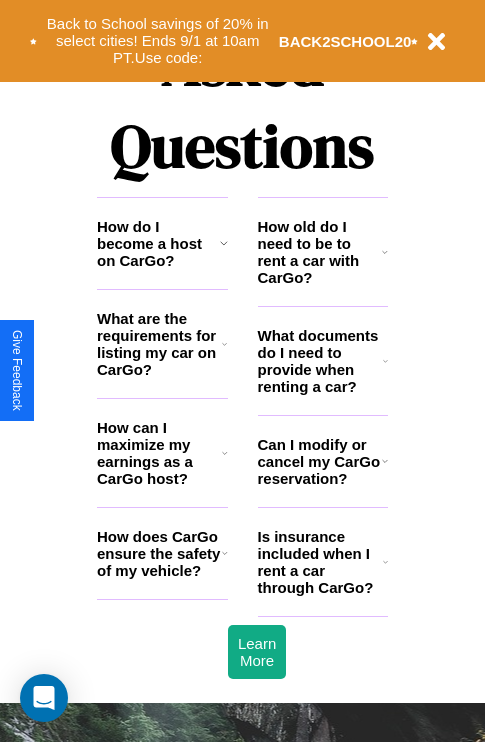 scroll, scrollTop: 2423, scrollLeft: 0, axis: vertical 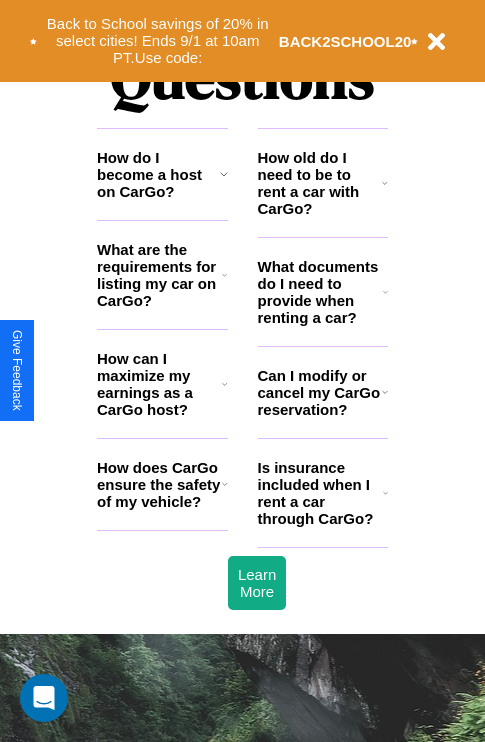 click on "How old do I need to be to rent a car with CarGo?" at bounding box center [320, 183] 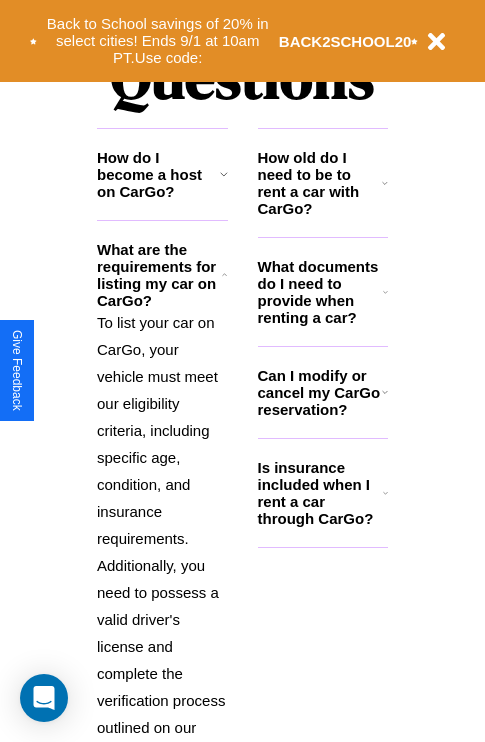 click 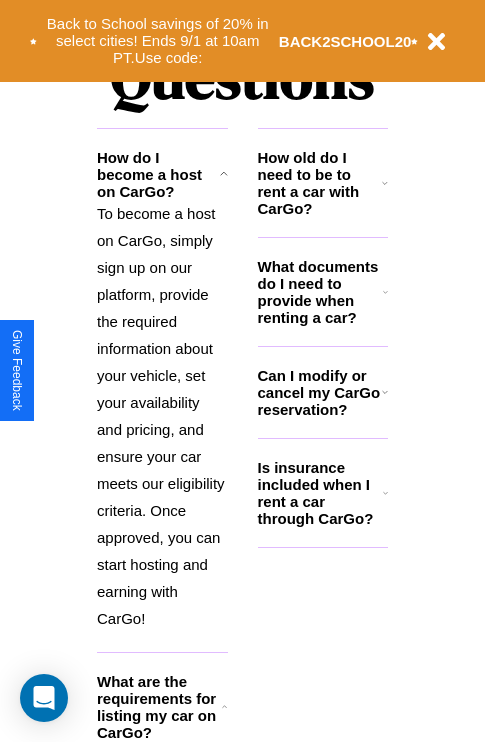 click 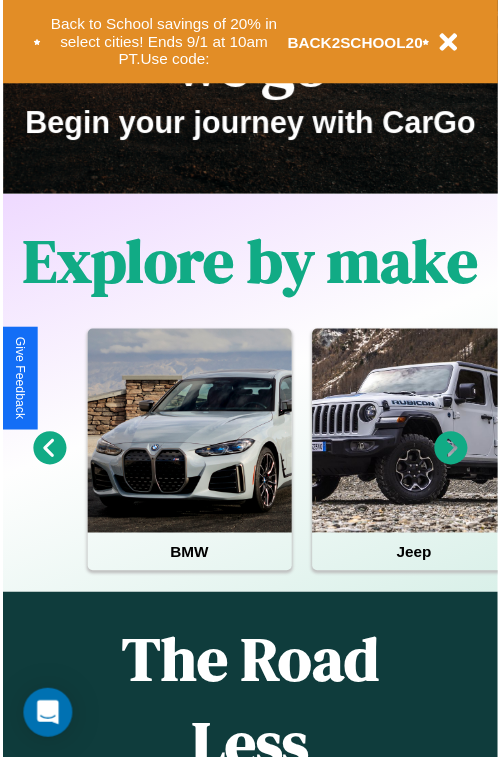 scroll, scrollTop: 0, scrollLeft: 0, axis: both 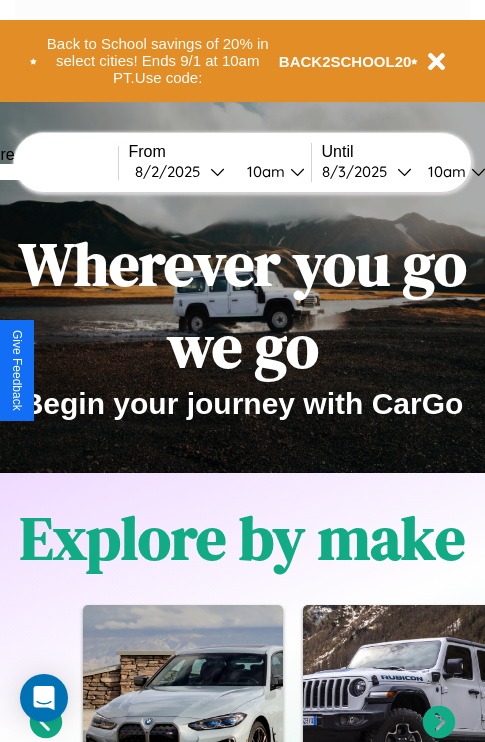 click at bounding box center [43, 172] 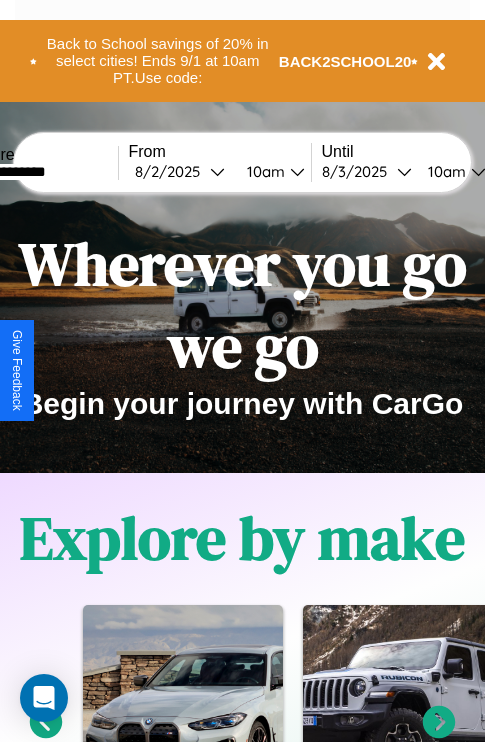 type on "**********" 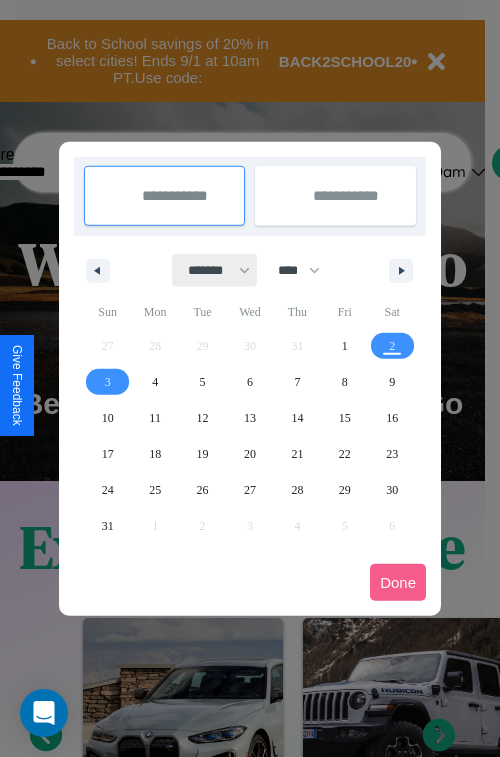 click on "******* ******** ***** ***** *** **** **** ****** ********* ******* ******** ********" at bounding box center [215, 270] 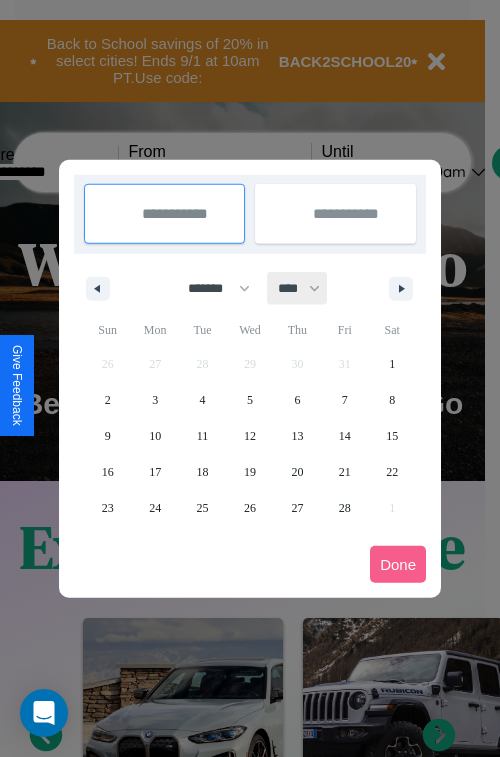 click on "**** **** **** **** **** **** **** **** **** **** **** **** **** **** **** **** **** **** **** **** **** **** **** **** **** **** **** **** **** **** **** **** **** **** **** **** **** **** **** **** **** **** **** **** **** **** **** **** **** **** **** **** **** **** **** **** **** **** **** **** **** **** **** **** **** **** **** **** **** **** **** **** **** **** **** **** **** **** **** **** **** **** **** **** **** **** **** **** **** **** **** **** **** **** **** **** **** **** **** **** **** **** **** **** **** **** **** **** **** **** **** **** **** **** **** **** **** **** **** **** ****" at bounding box center [298, 288] 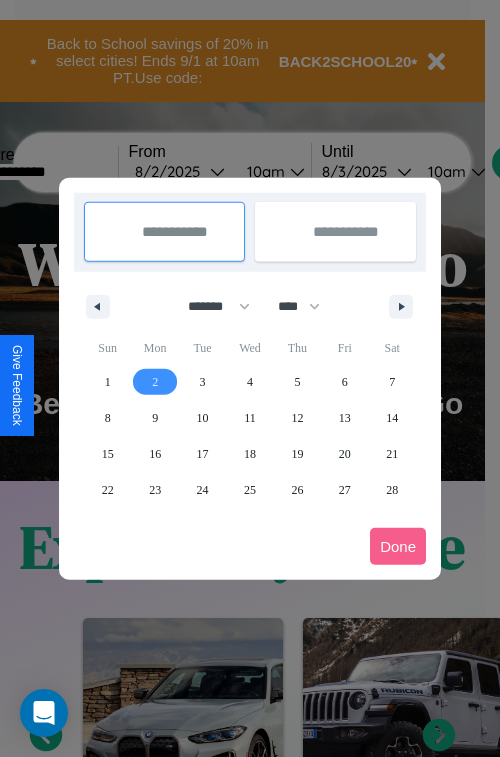 click on "2" at bounding box center (155, 382) 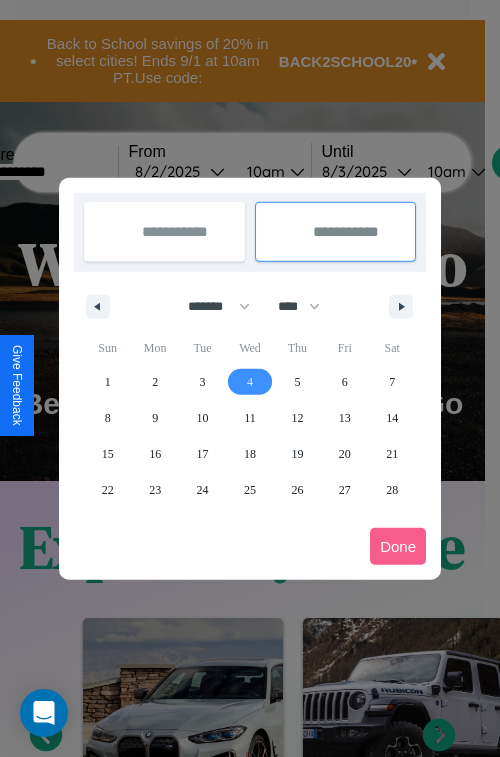 click on "4" at bounding box center [250, 382] 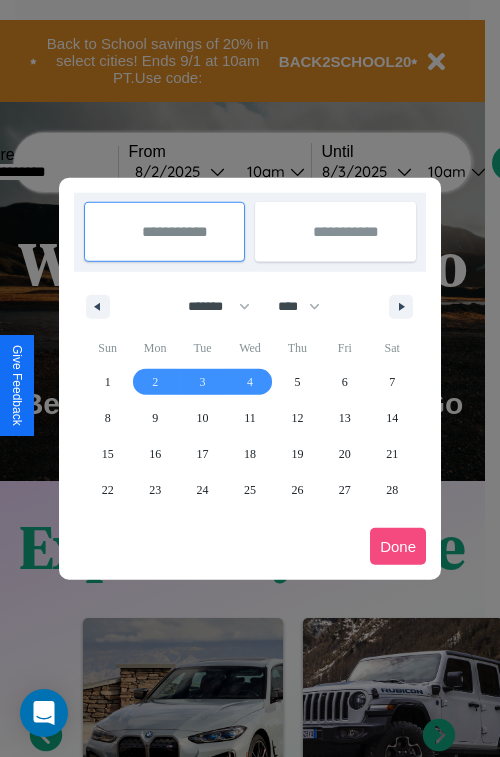click on "Done" at bounding box center [398, 546] 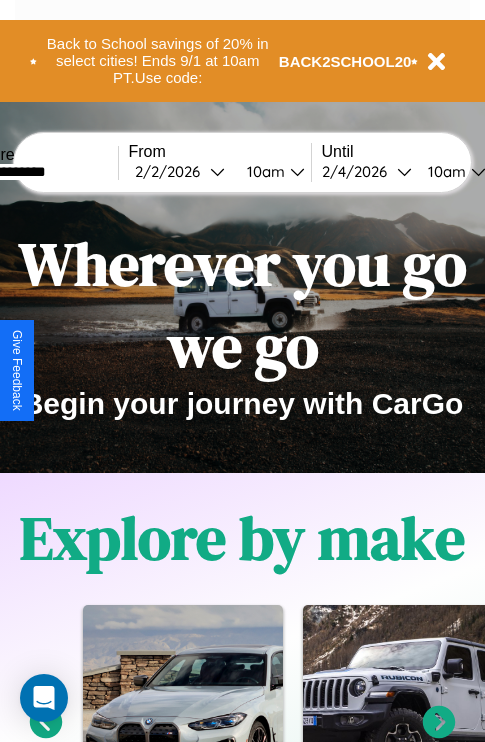 click on "10am" at bounding box center [444, 171] 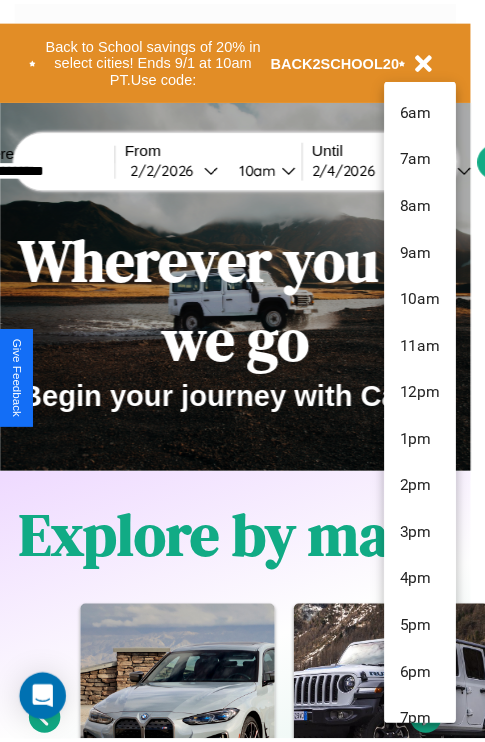 scroll, scrollTop: 163, scrollLeft: 0, axis: vertical 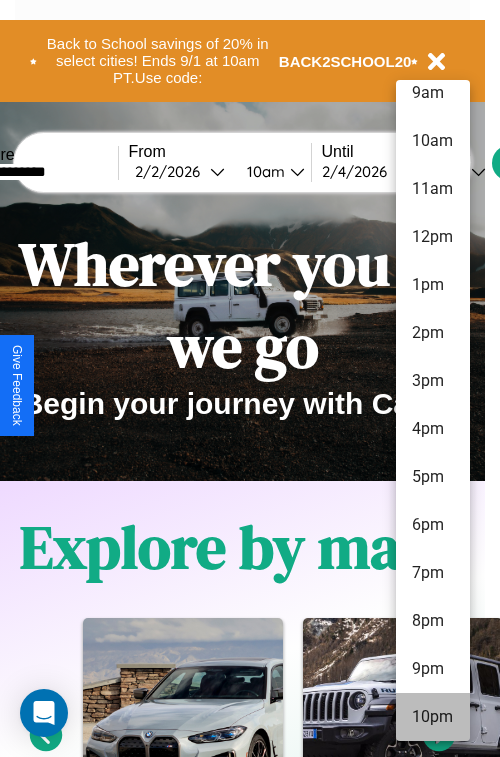 click on "10pm" at bounding box center (433, 717) 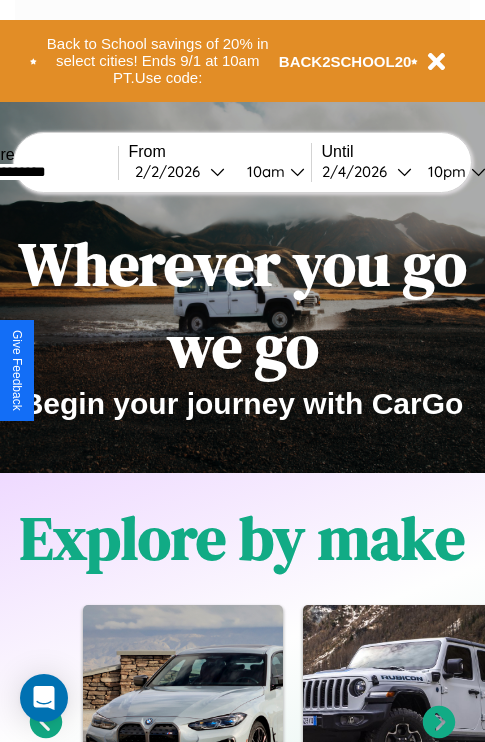 scroll, scrollTop: 0, scrollLeft: 68, axis: horizontal 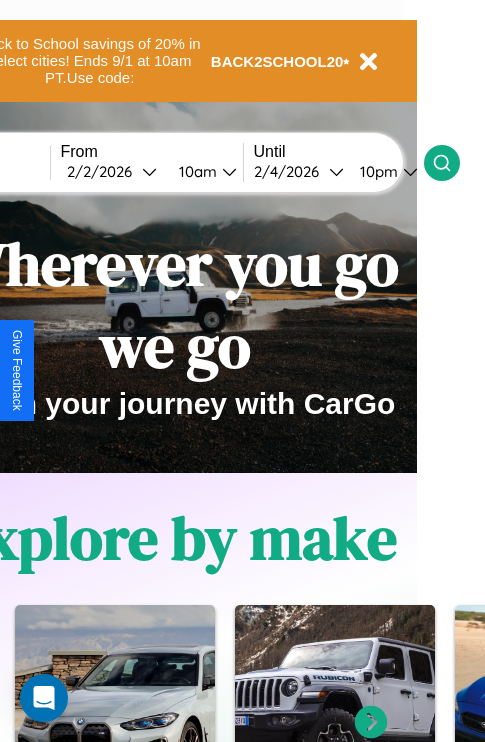 click 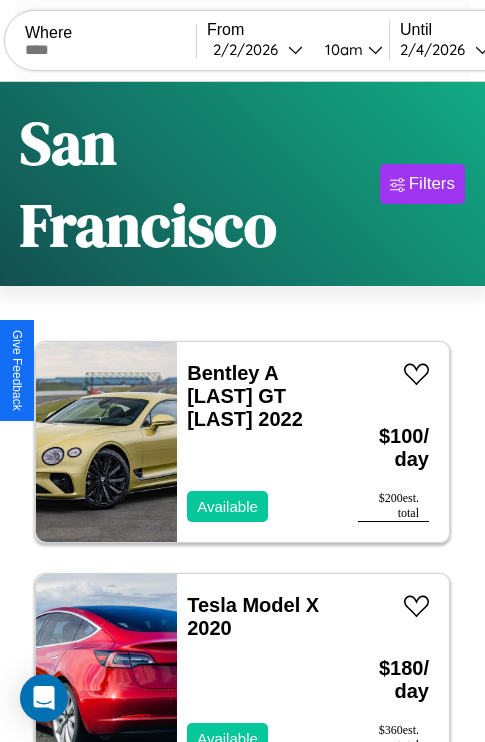 scroll, scrollTop: 96, scrollLeft: 0, axis: vertical 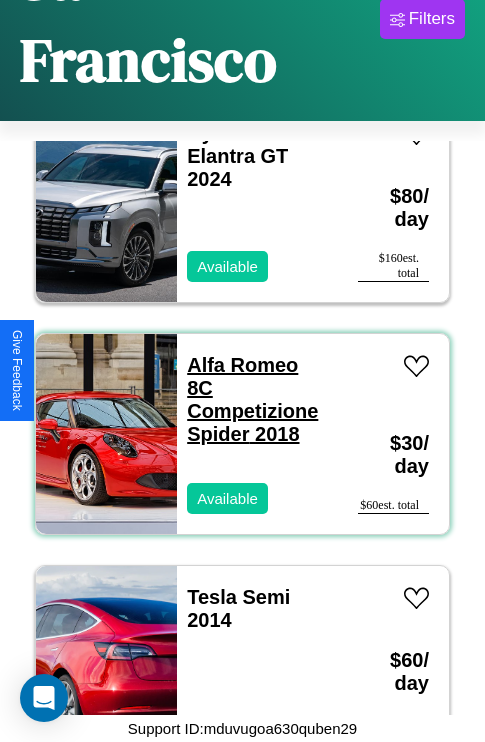 click on "Alfa Romeo   8C Competizione Spider   2018" at bounding box center [252, 399] 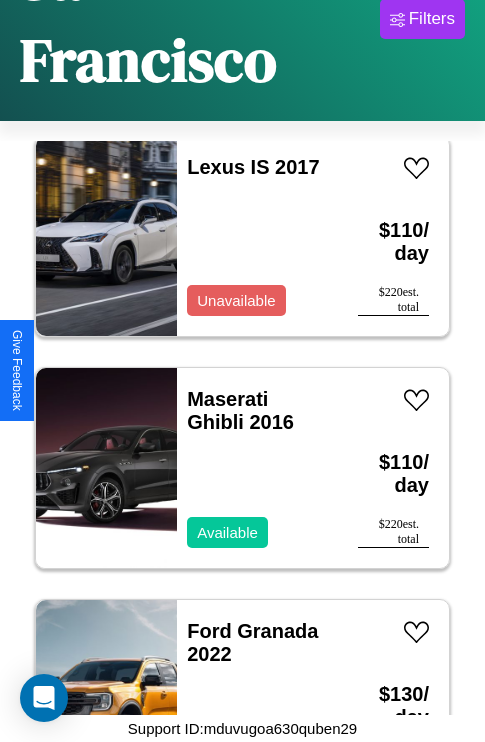 scroll, scrollTop: 1235, scrollLeft: 0, axis: vertical 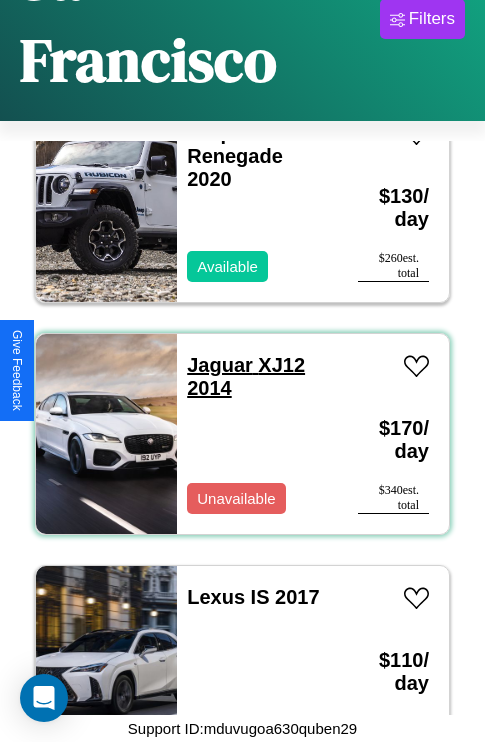 click on "Jaguar   XJ12   2014" at bounding box center [246, 376] 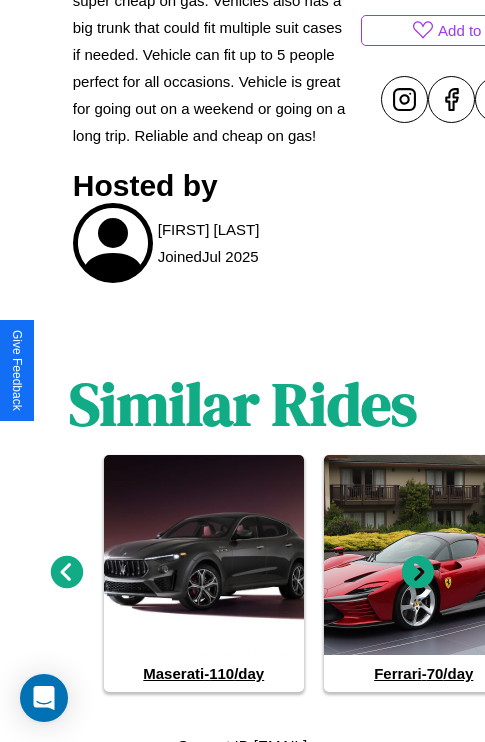 scroll, scrollTop: 958, scrollLeft: 0, axis: vertical 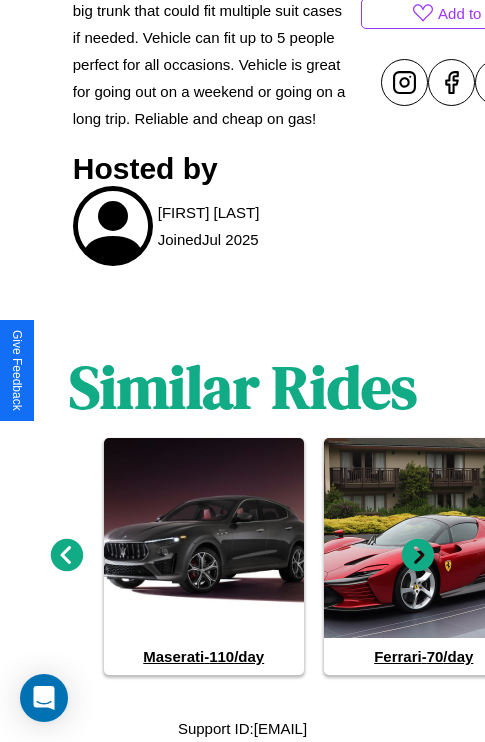 click 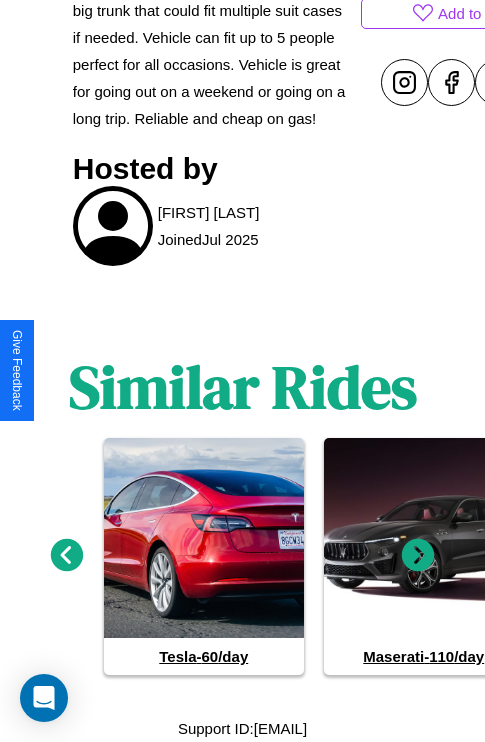 click 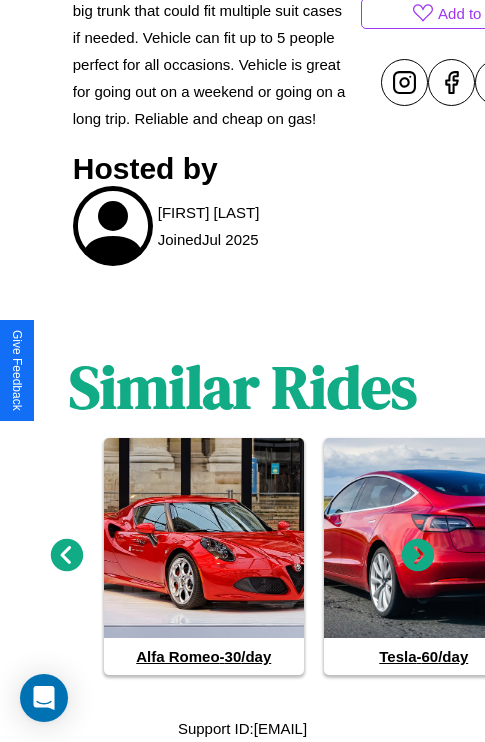 click 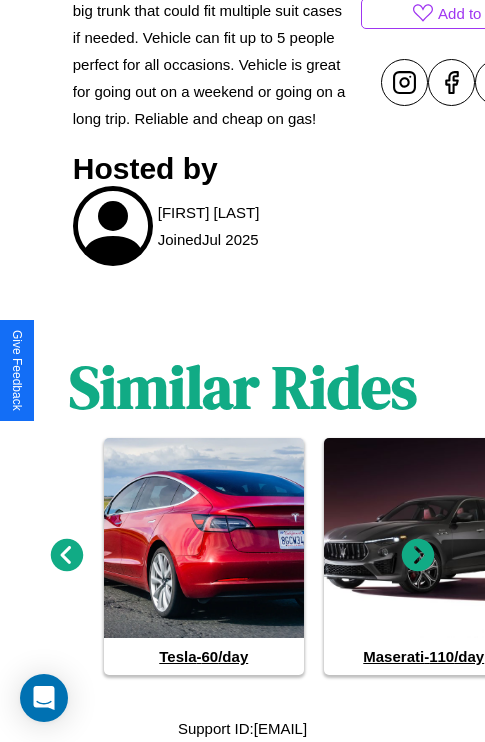 click 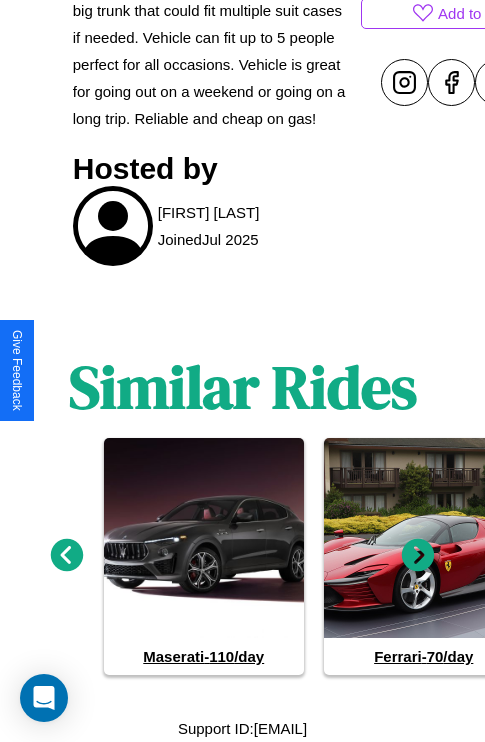 click 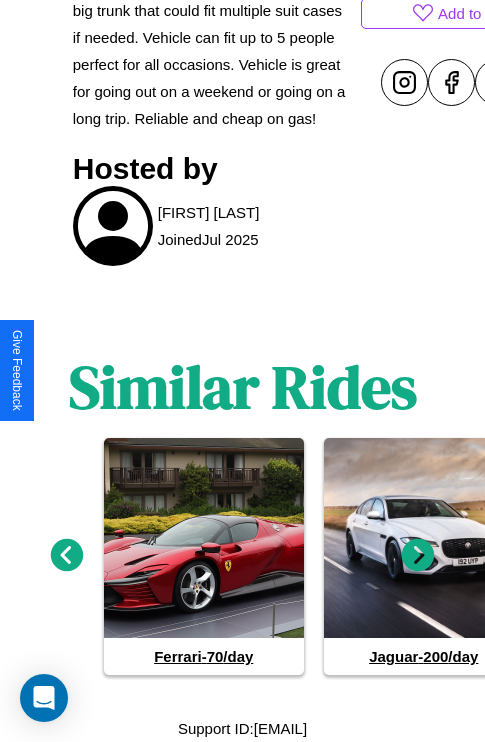 click 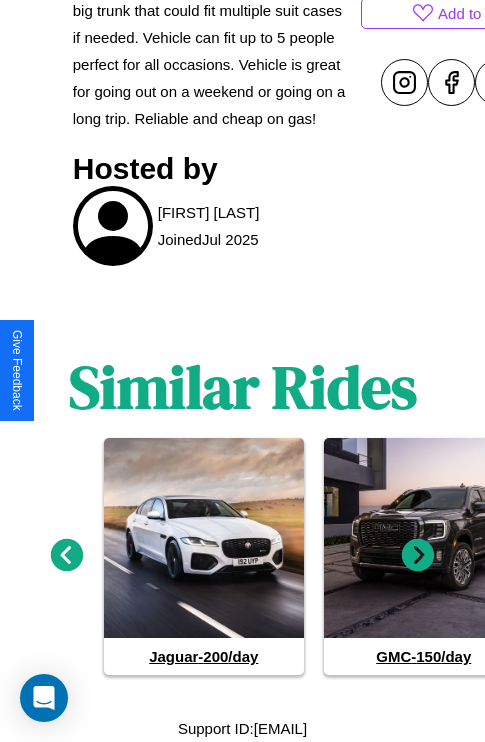 click 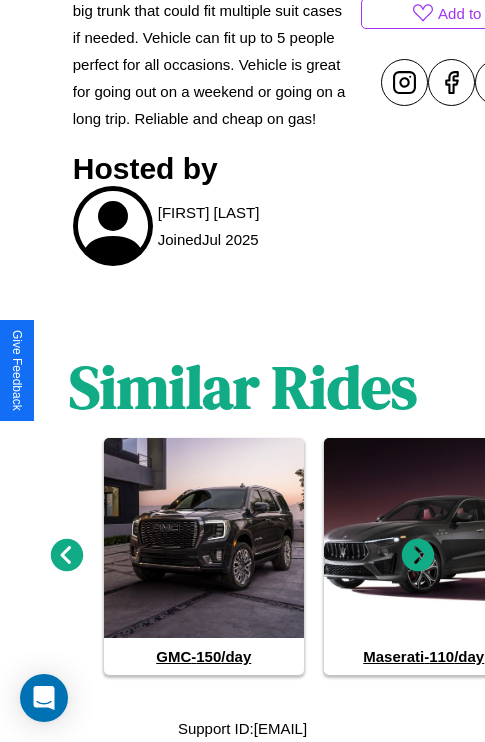 click 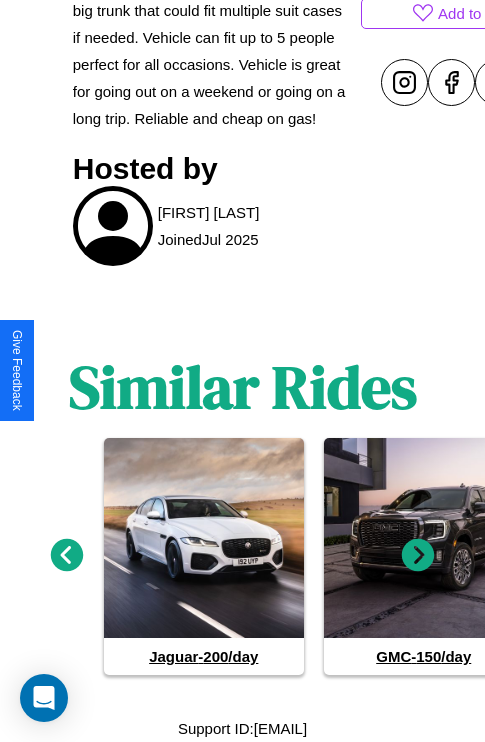 click 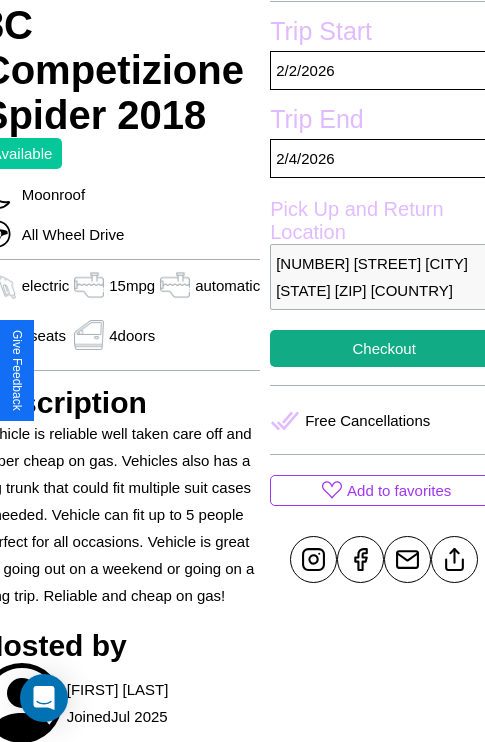scroll, scrollTop: 458, scrollLeft: 96, axis: both 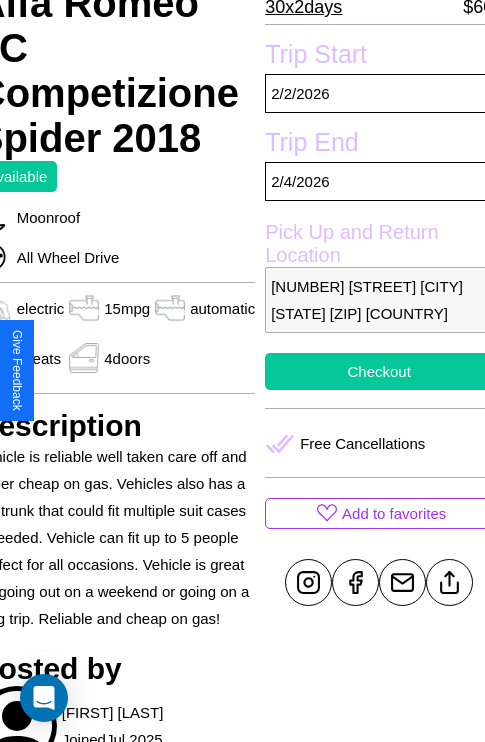 click on "Checkout" at bounding box center (379, 371) 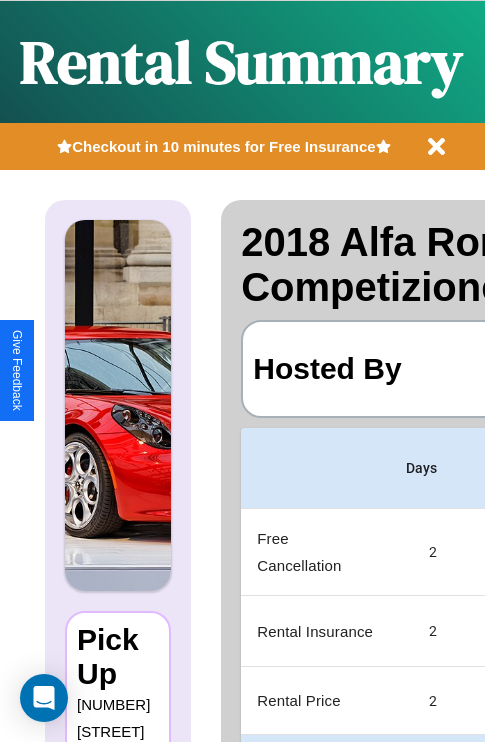 scroll, scrollTop: 0, scrollLeft: 378, axis: horizontal 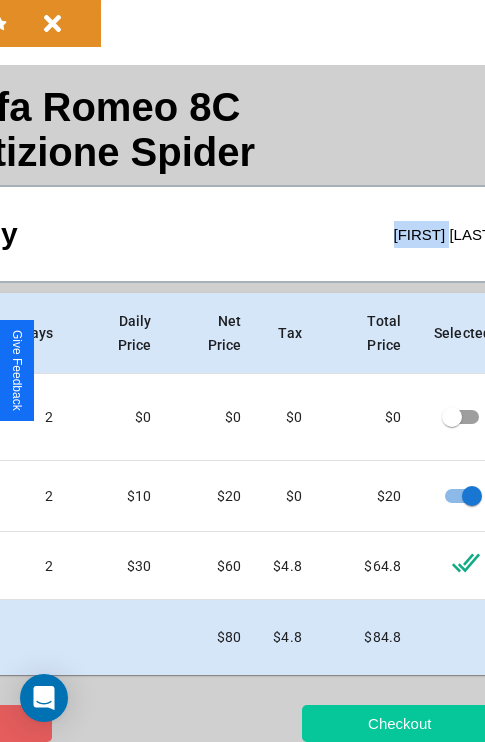 click on "Checkout" at bounding box center (399, 723) 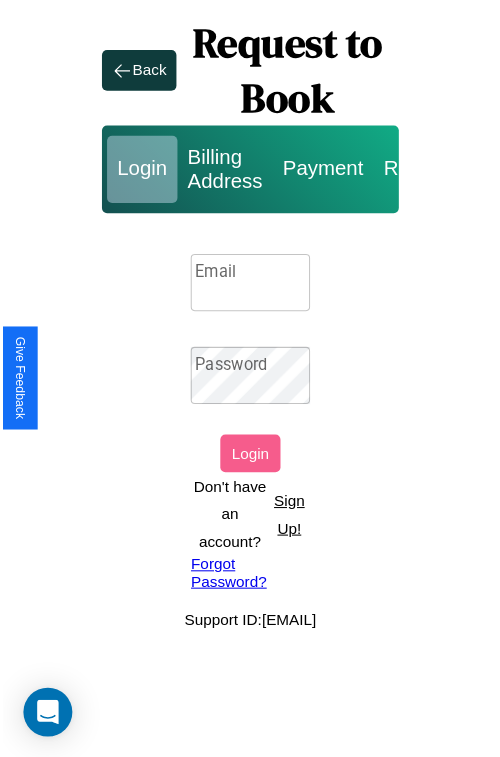 scroll, scrollTop: 0, scrollLeft: 0, axis: both 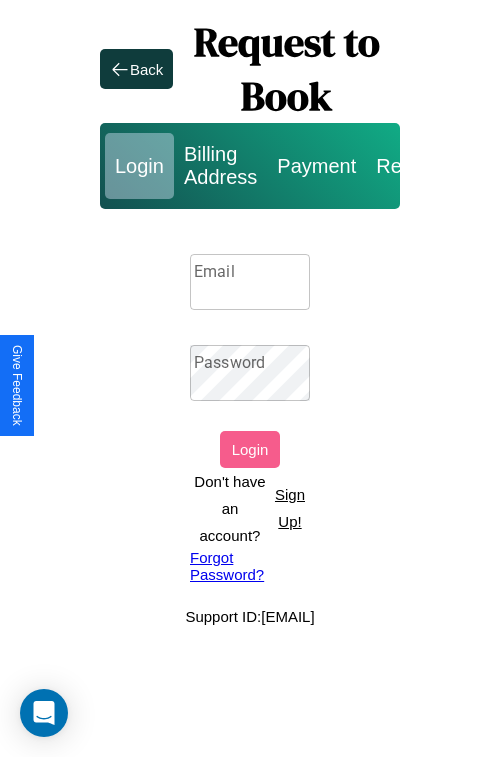 click on "Sign Up!" at bounding box center (290, 508) 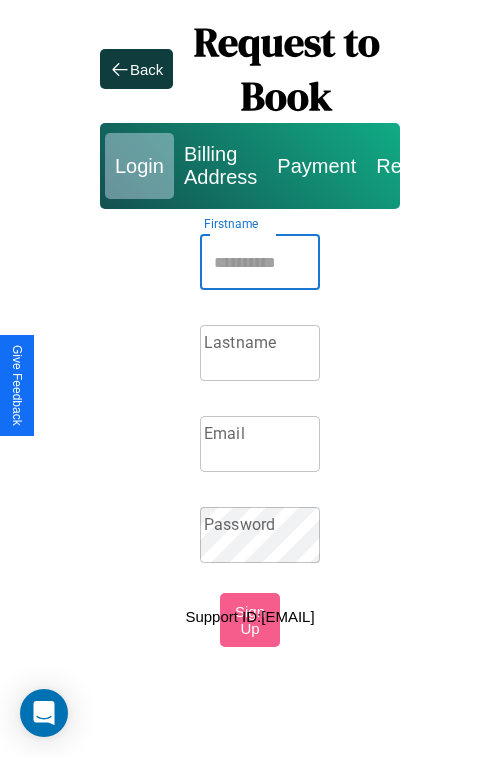 click on "Firstname" at bounding box center [260, 262] 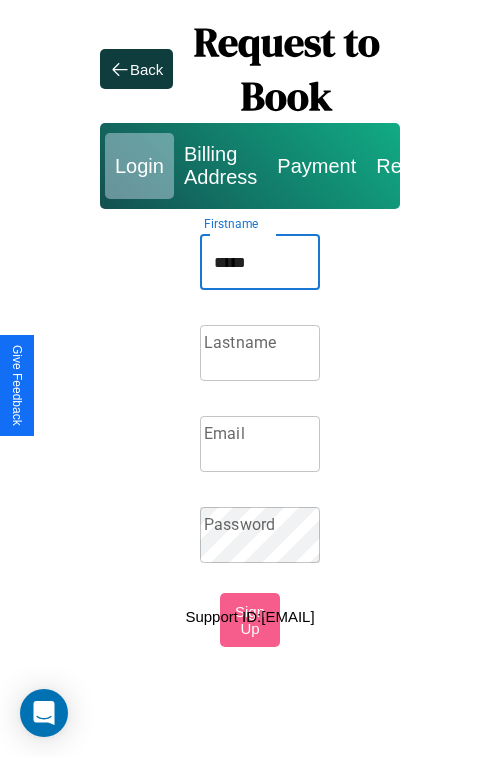 type on "*****" 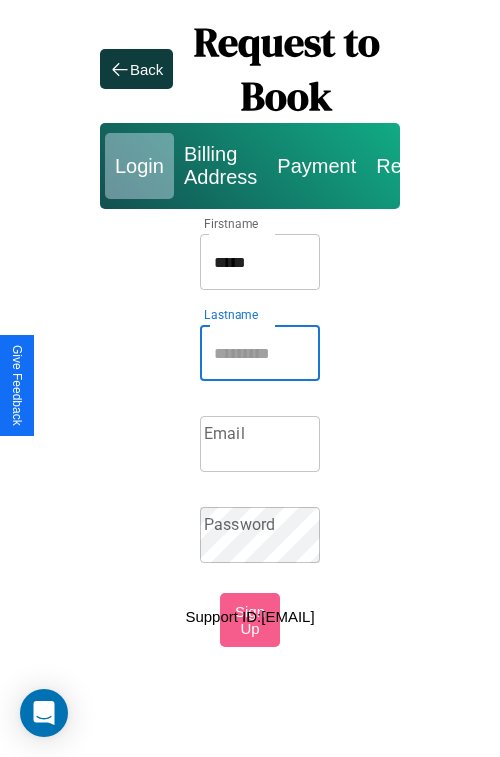 click on "Lastname" at bounding box center [260, 353] 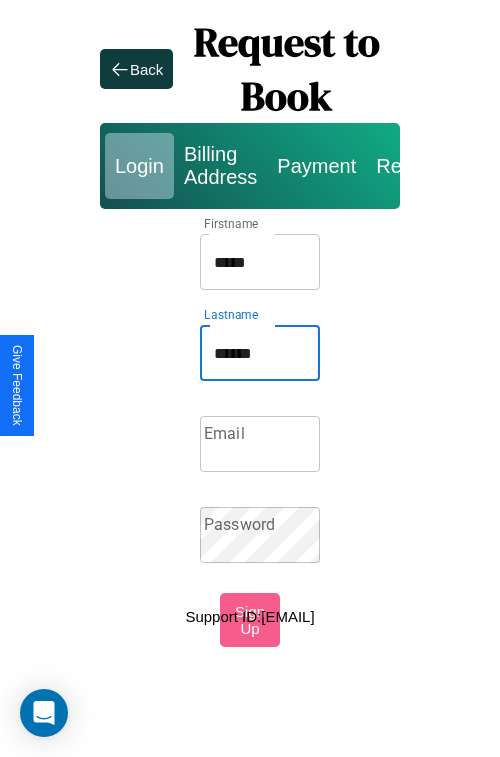 type on "******" 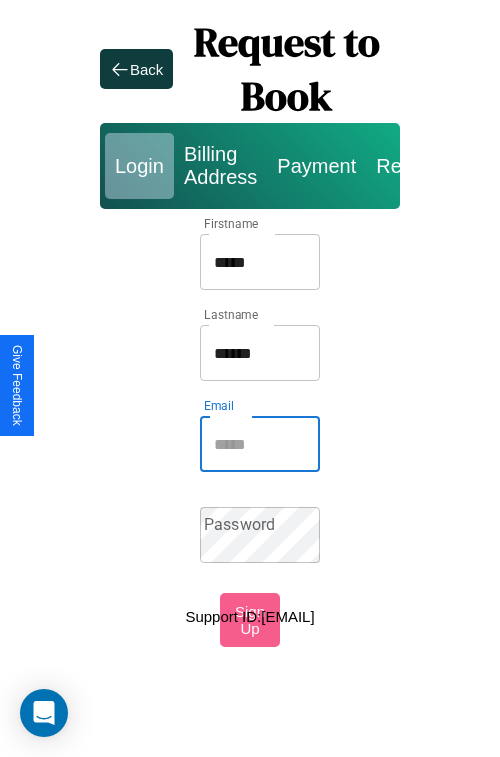 click on "Email" at bounding box center [260, 444] 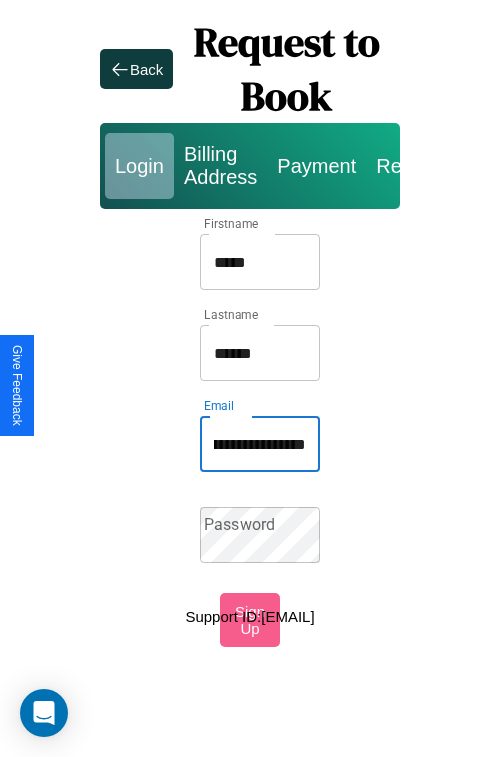 scroll, scrollTop: 0, scrollLeft: 77, axis: horizontal 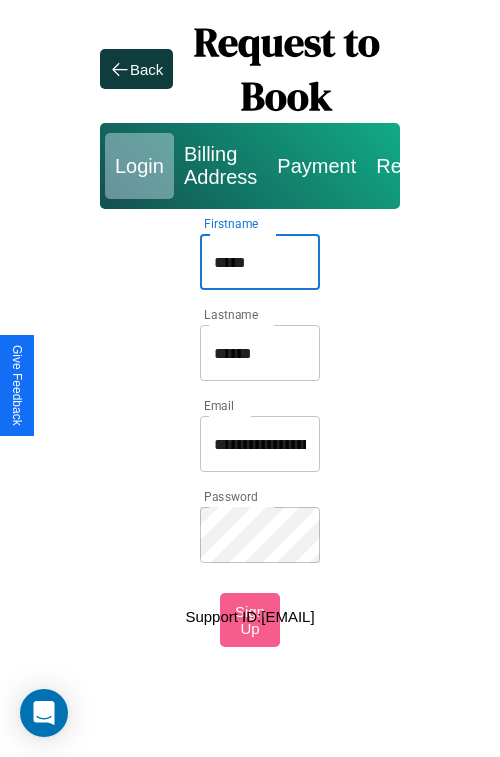 click on "*****" at bounding box center (260, 262) 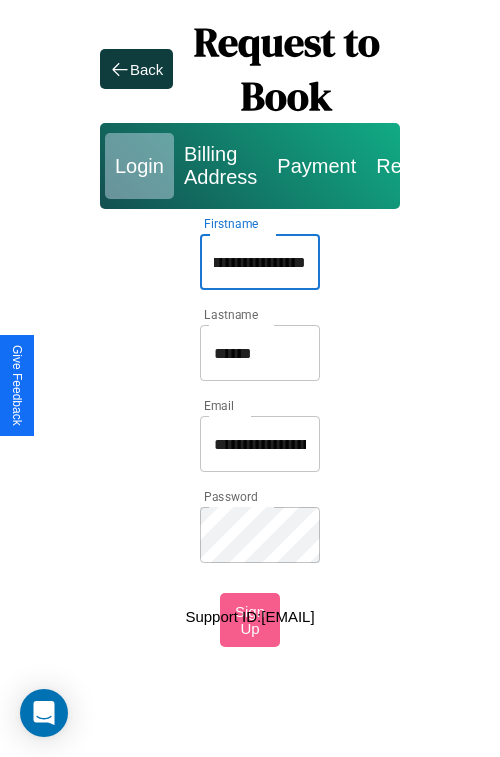 scroll, scrollTop: 0, scrollLeft: 32, axis: horizontal 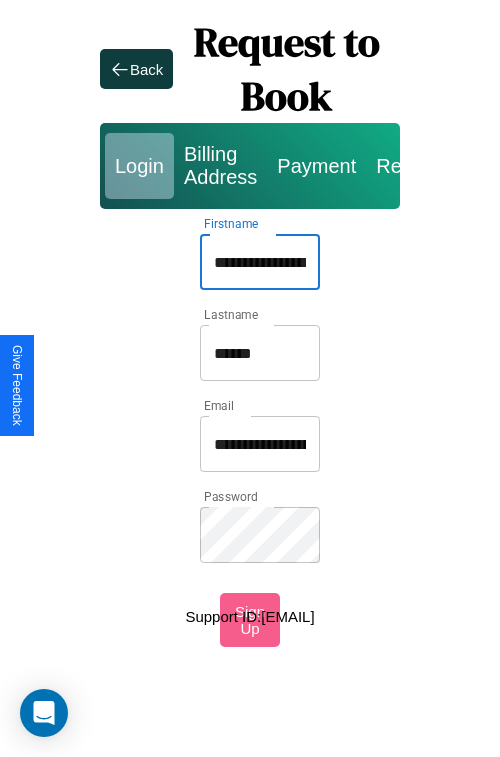 click on "**********" at bounding box center [260, 444] 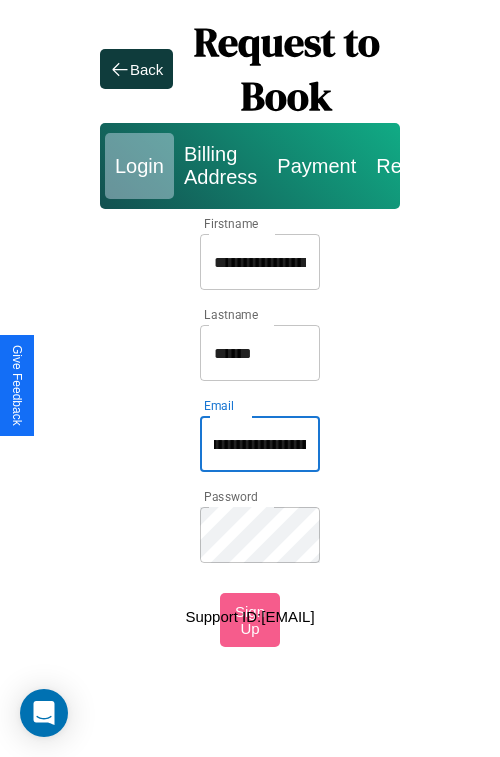 scroll, scrollTop: 0, scrollLeft: 28, axis: horizontal 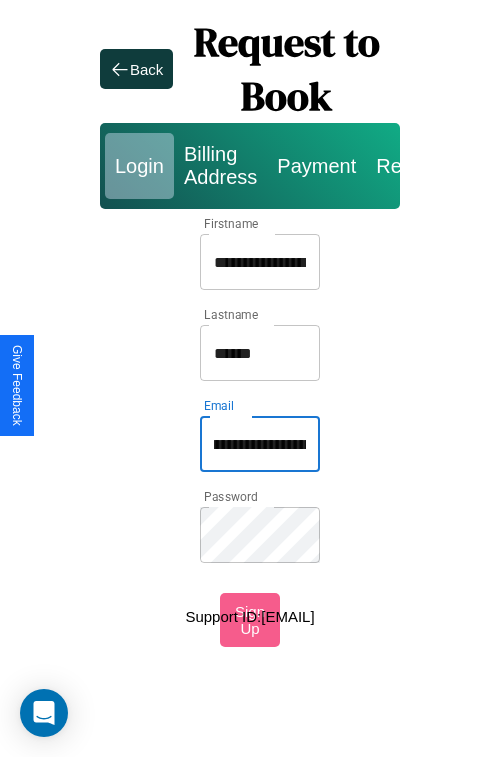 type on "**********" 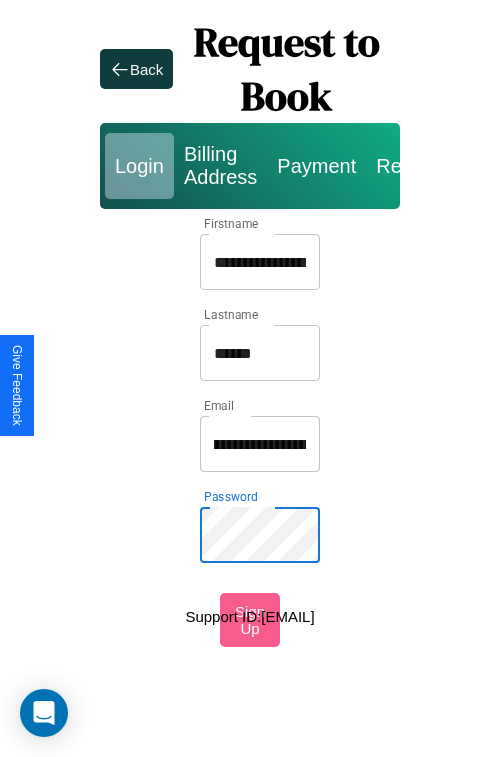 scroll, scrollTop: 0, scrollLeft: 0, axis: both 